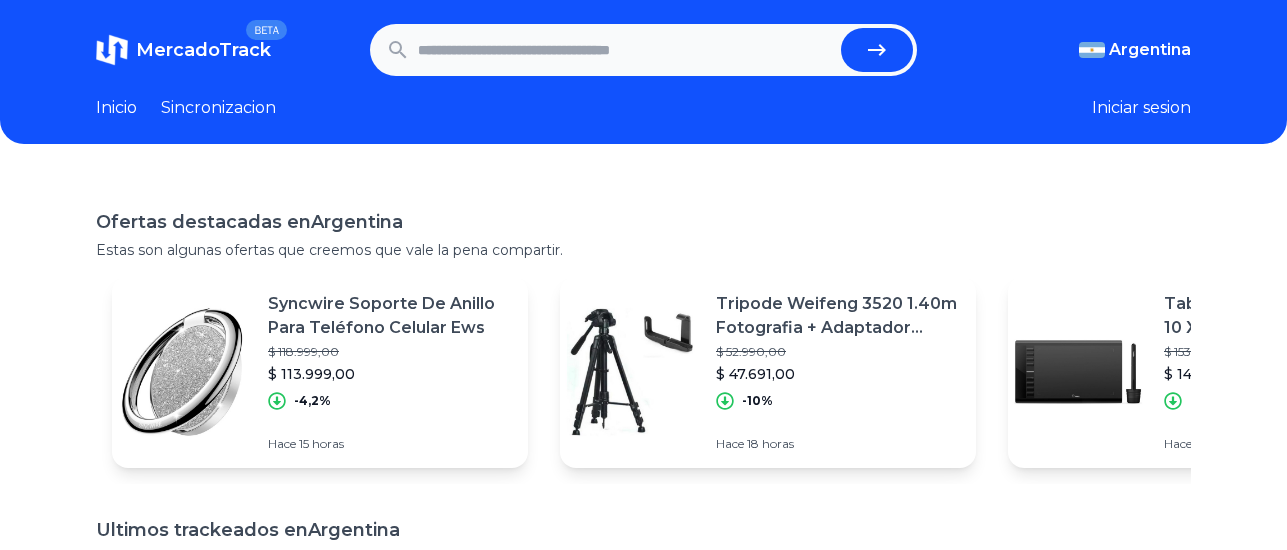 scroll, scrollTop: 0, scrollLeft: 0, axis: both 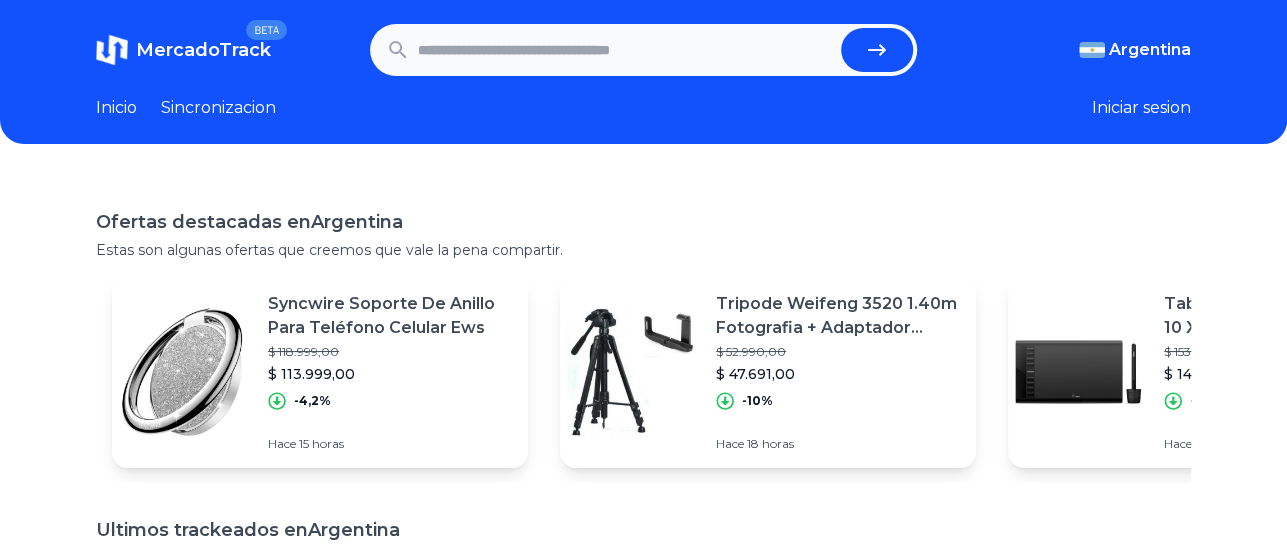 click on "Ofertas destacadas en  Argentina Estas son algunas ofertas que creemos que vale la pena compartir. Syncwire Soporte De Anillo Para Teléfono Celular Ews $ 118.999,00 $ 113.999,00 -4,2% Hace   15 horas Tripode Weifeng 3520 1.40m Fotografia + Adaptador Celular $ 52.990,00 $ 47.691,00 -10% Hace   18 horas Tableta De Dibujo Digital De 10 X 6 Pulgadas Con 8 Teclas $ 153.507,50 $ 142.033,77 -7,47% Hace   16 horas Body De Tull Con Aro  Andressa Art  E2057  Luxury Palermo $ 37.543,01 $ 32.800,74 -12,63% Hace   16 horas Cargador Hp 65 W Para Pavilion Envy Elitebook Probook Ews $ 123.999,00 $ 102.999,00 -16,94% Hace   15 horas Thierry Mugler Angel Edp 100 ml Para  Mujer Recargable   $ 334.000,00 $ 267.200,00 -20% Hace   17 horas Paw Patrol Vehículo Básico +figura Extraíble Patrulla Canina $ 53.990,00 $ 44.900,00 -16,84% Hace   12 horas Iluminador Led Luz De Video 49 Luces Led Camara W49  $ 79.423,00 $ 67.509,55 -15% Hace   12 horas Aire Acondicionado Split Electra Trend F/c On/off 4558 Frig Blanco" at bounding box center [643, 500] 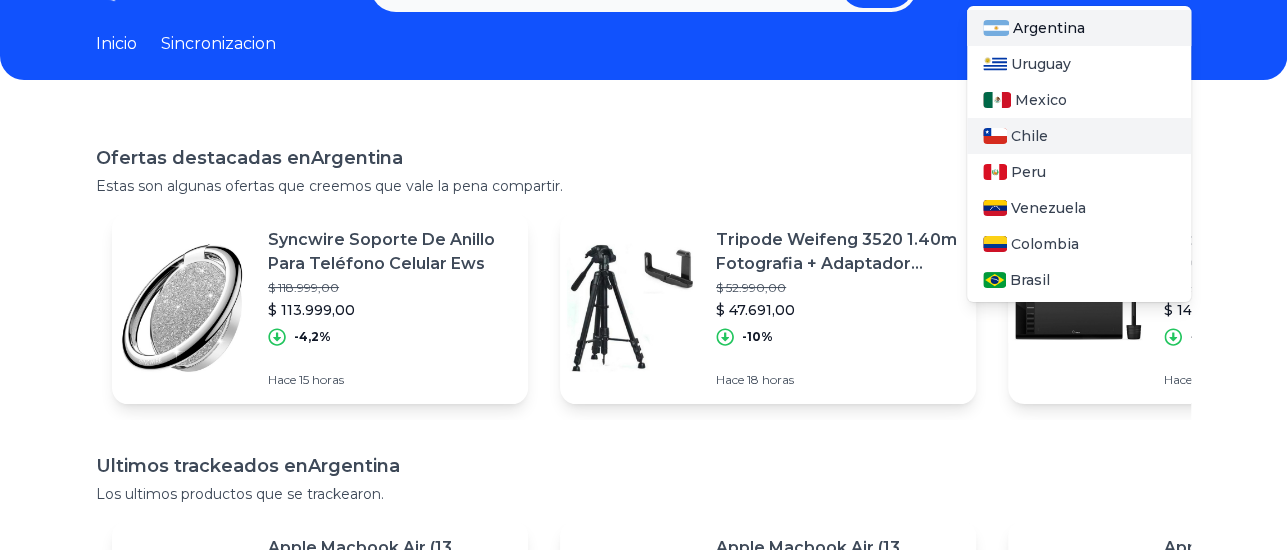 scroll, scrollTop: 100, scrollLeft: 0, axis: vertical 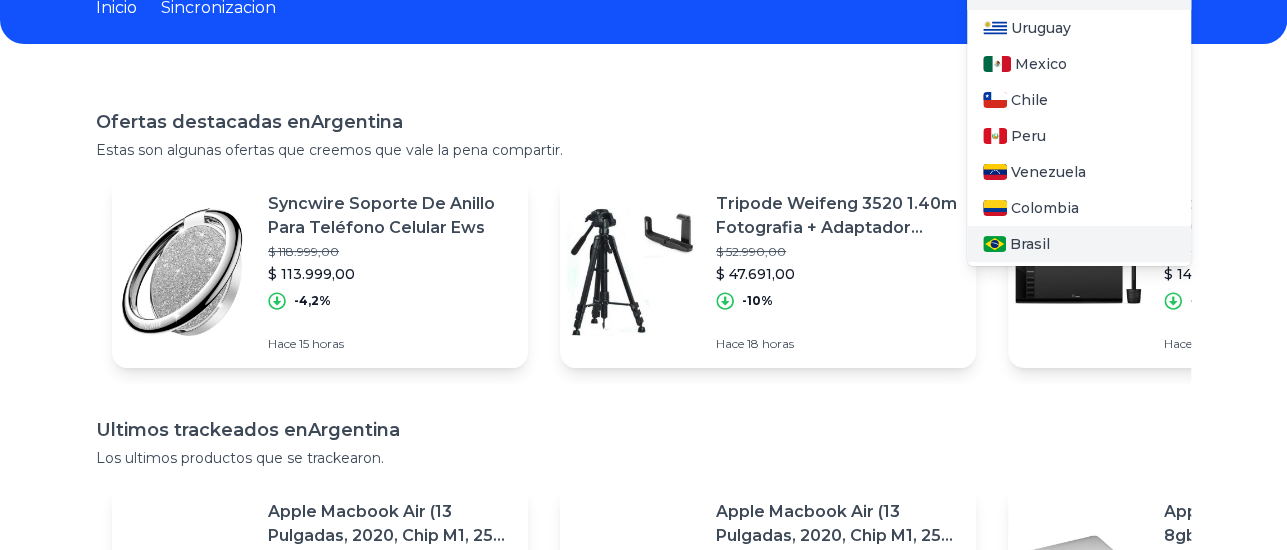 click on "Brasil" at bounding box center (1030, 244) 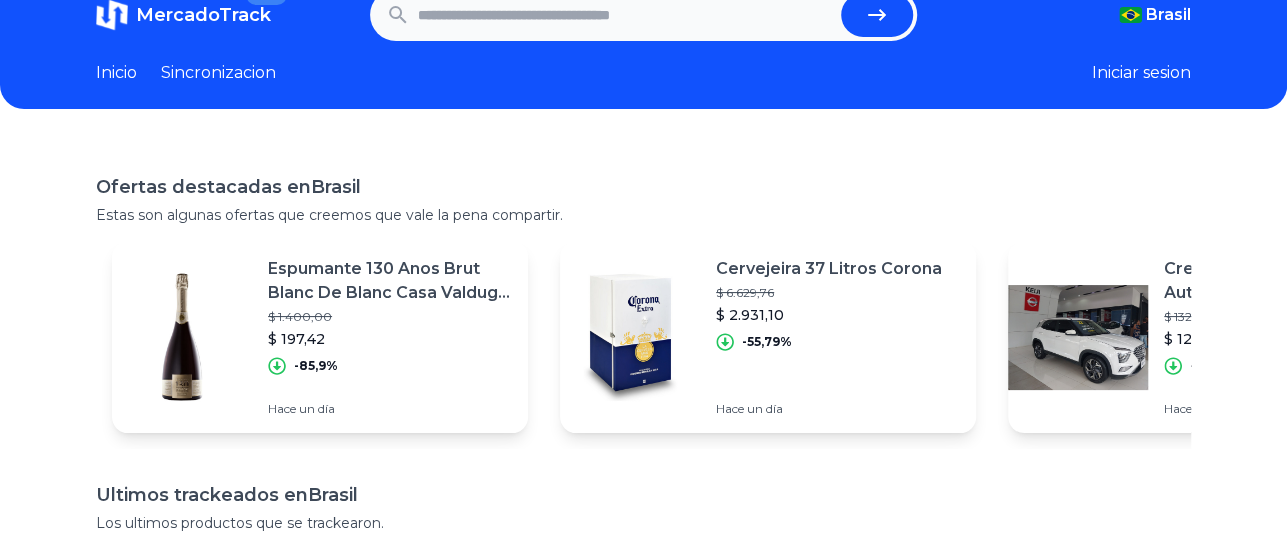 scroll, scrollTop: 0, scrollLeft: 0, axis: both 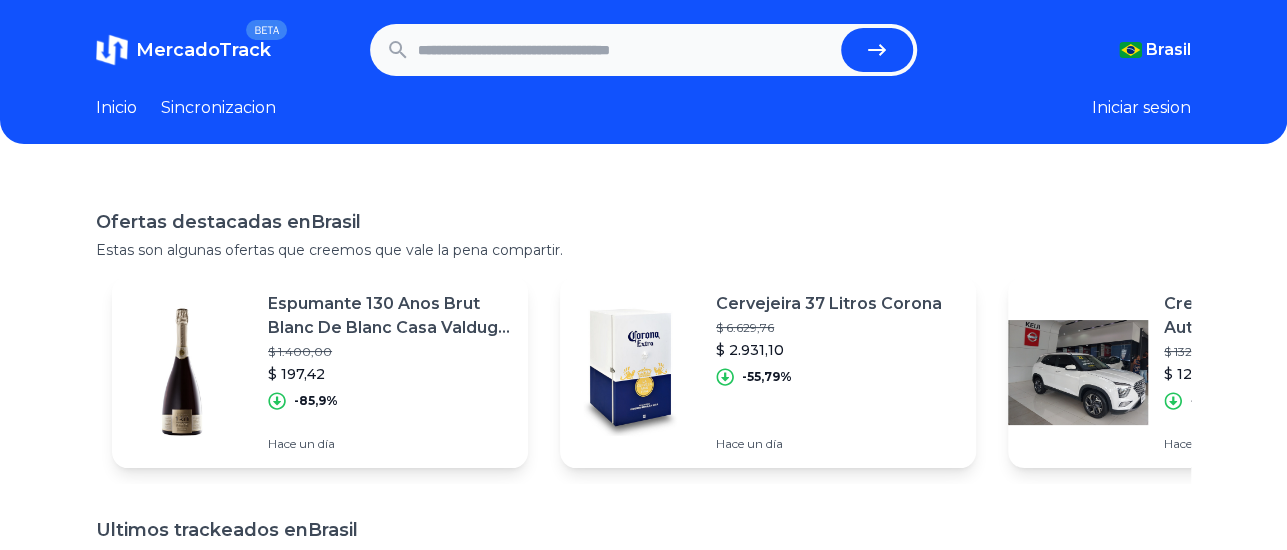 click on "Iniciar sesion" at bounding box center (1141, 108) 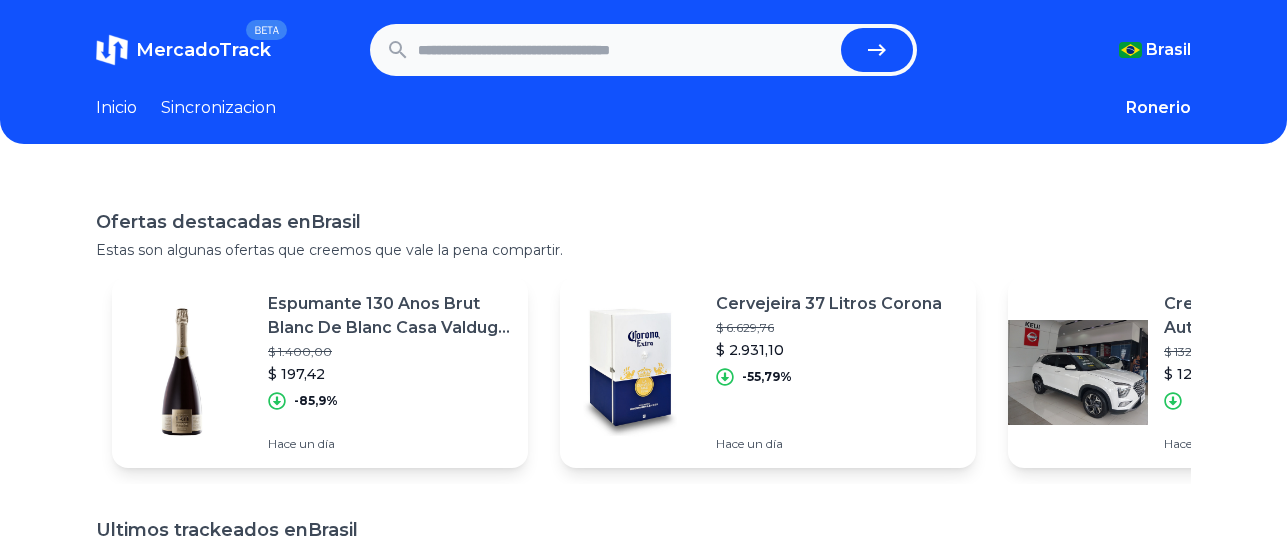 scroll, scrollTop: 0, scrollLeft: 0, axis: both 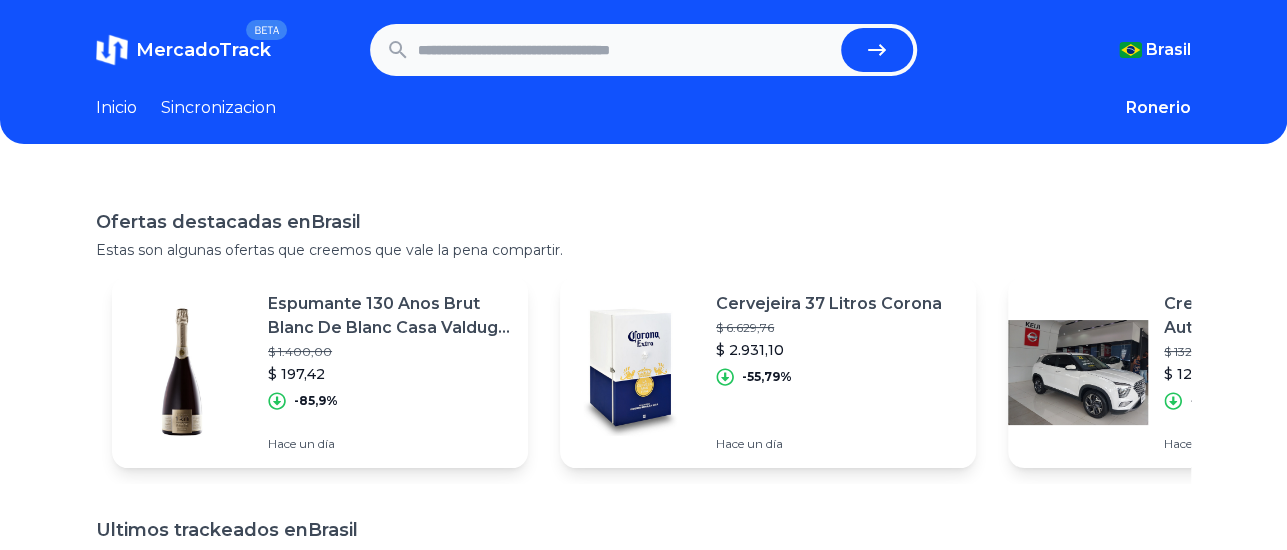 click on "Inicio Sincronizacion Ronerio Favoritos Salir" at bounding box center [643, 108] 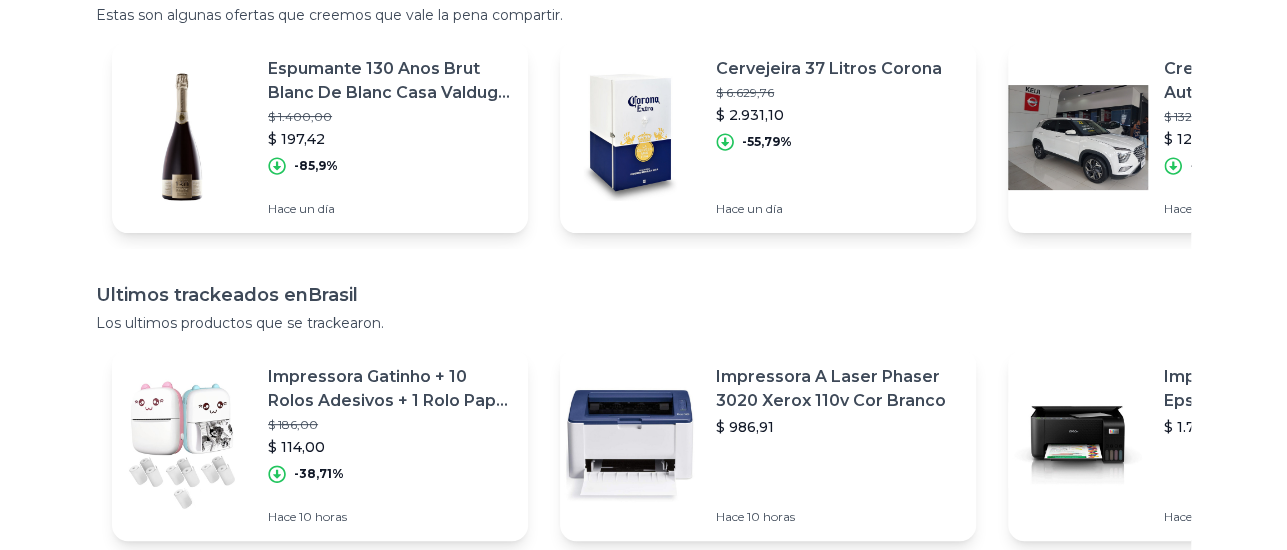 scroll, scrollTop: 0, scrollLeft: 0, axis: both 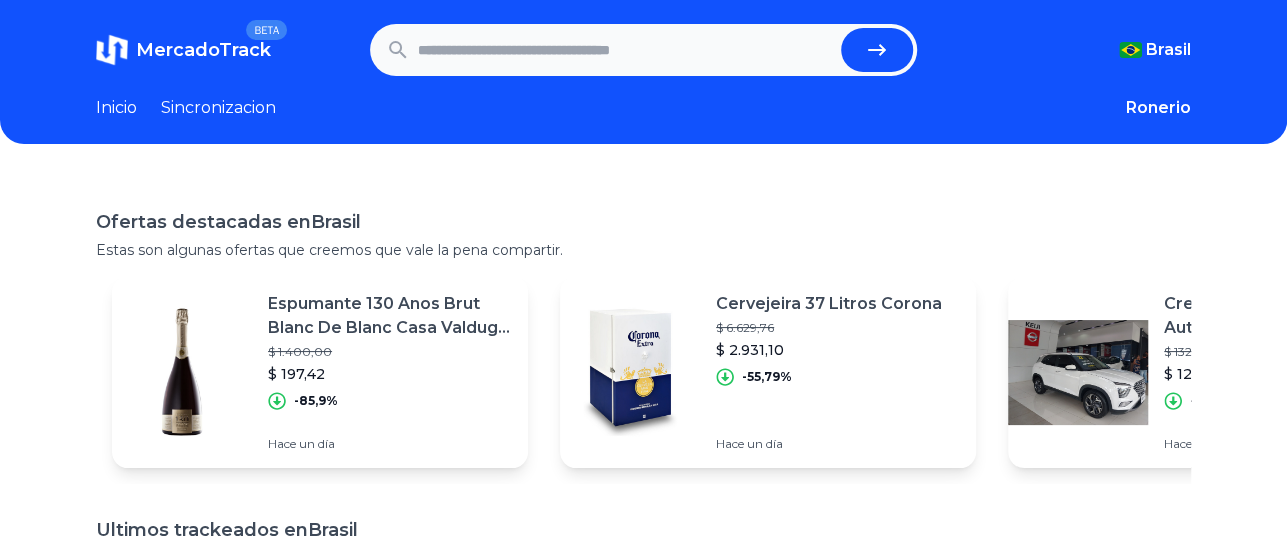 click at bounding box center (626, 50) 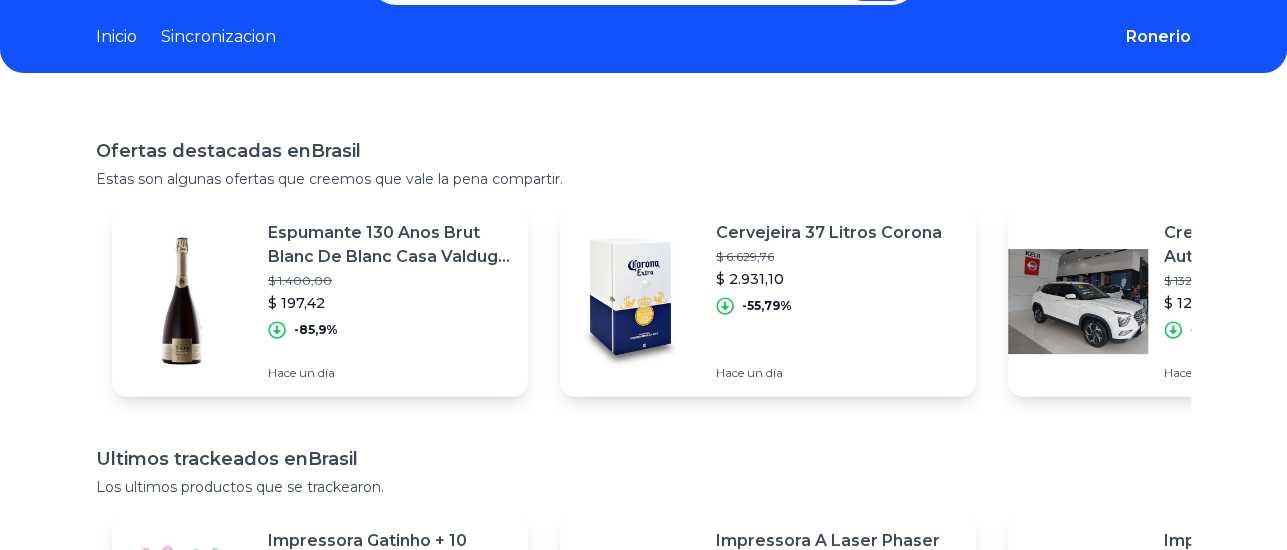scroll, scrollTop: 0, scrollLeft: 0, axis: both 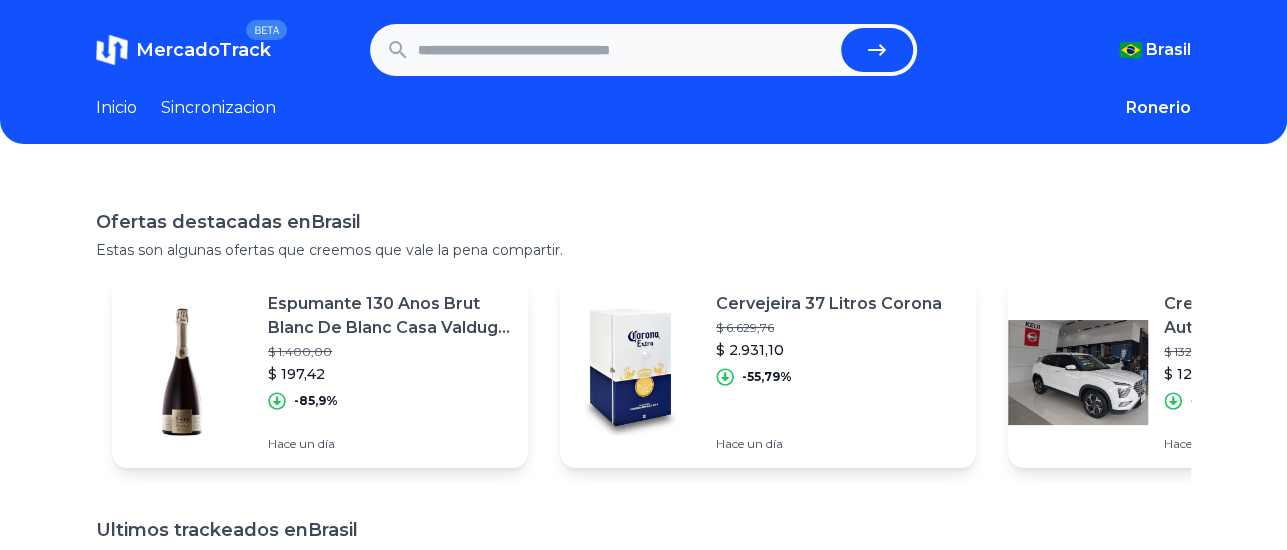 click at bounding box center (626, 50) 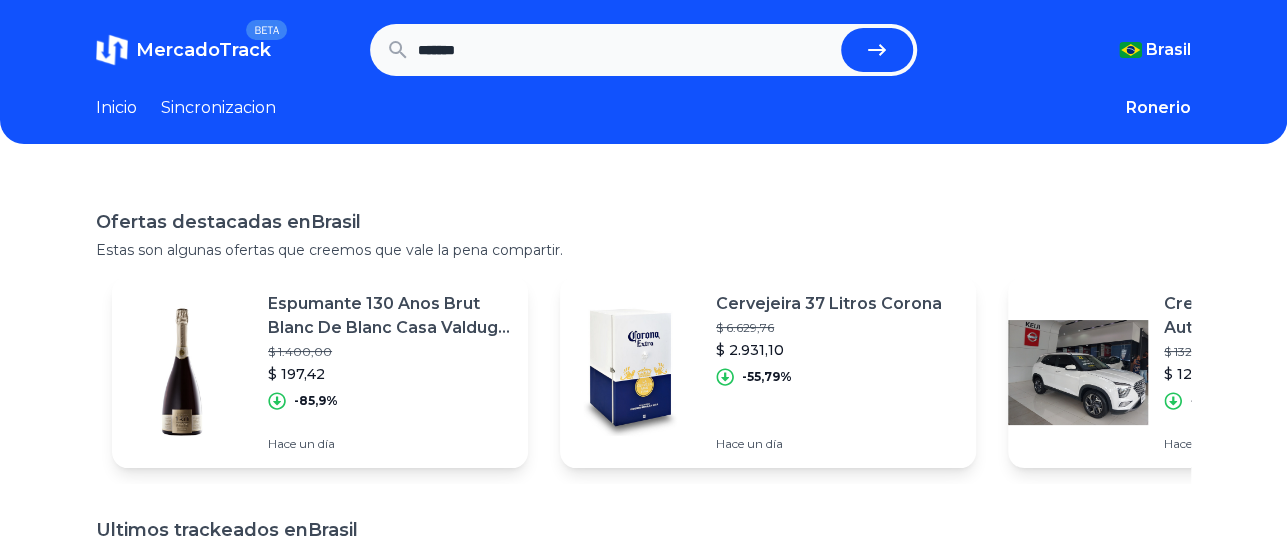 type on "*******" 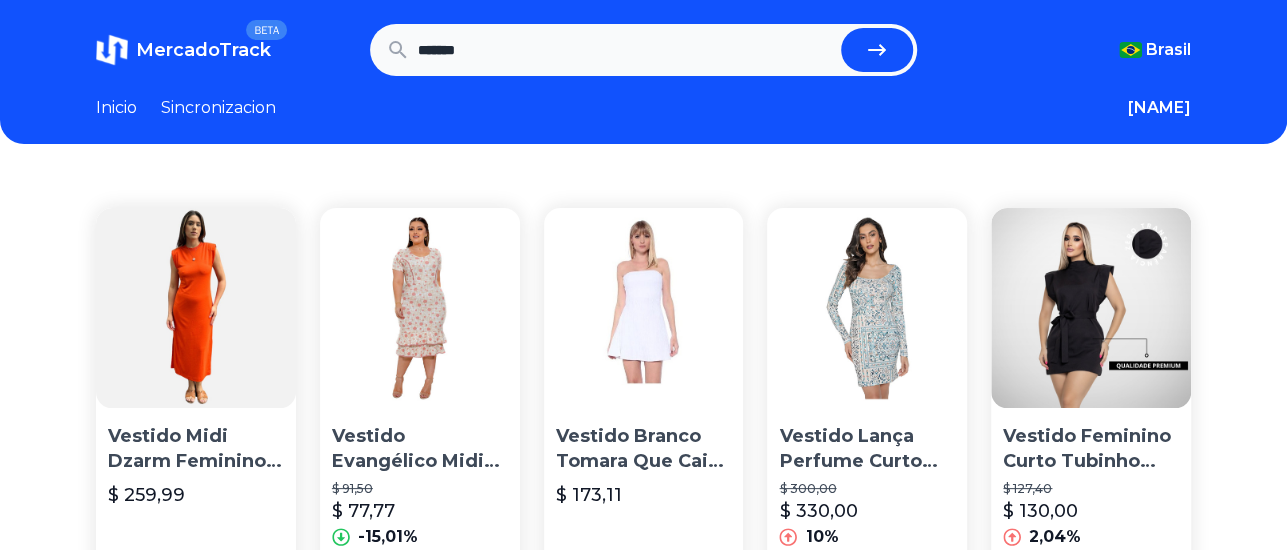 scroll, scrollTop: 100, scrollLeft: 0, axis: vertical 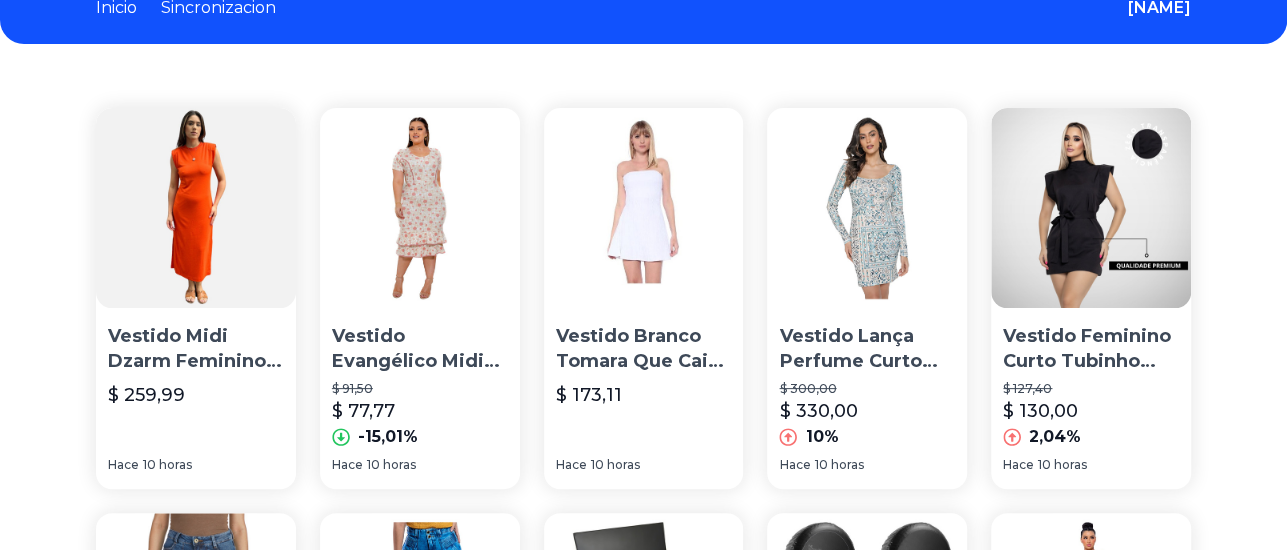 click at bounding box center [196, 208] 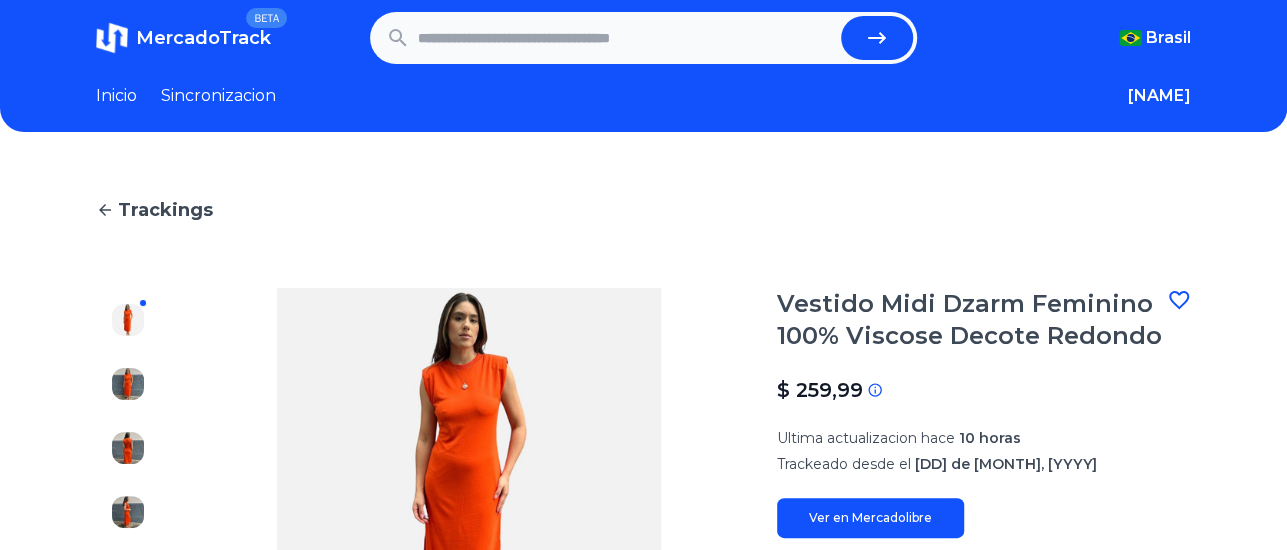 scroll, scrollTop: 0, scrollLeft: 0, axis: both 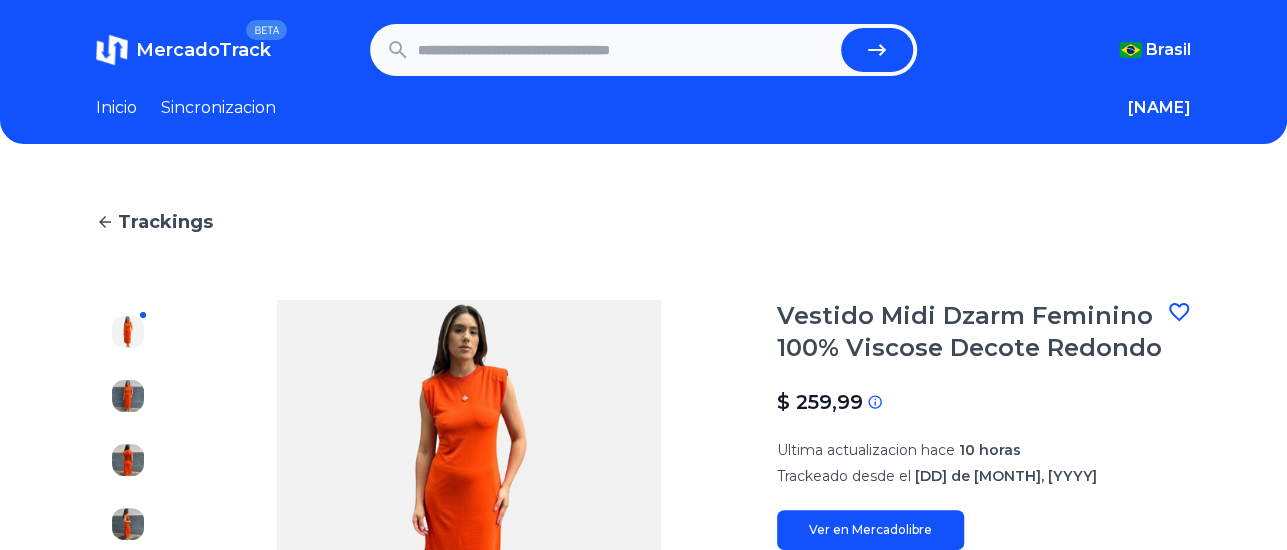 click on "Trackings" at bounding box center [165, 222] 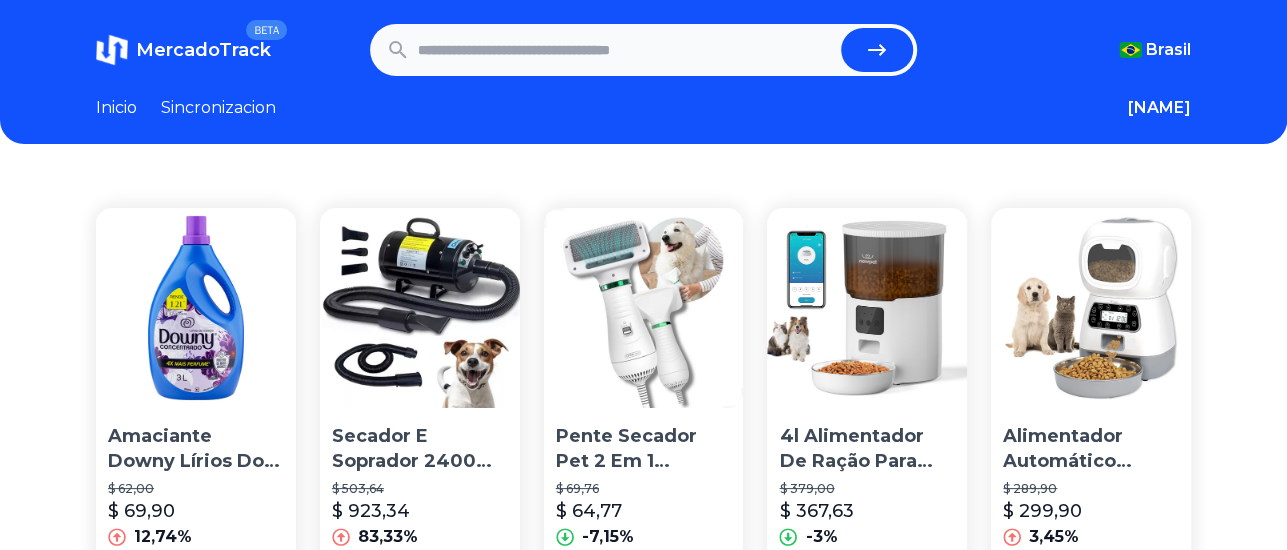 click at bounding box center [626, 50] 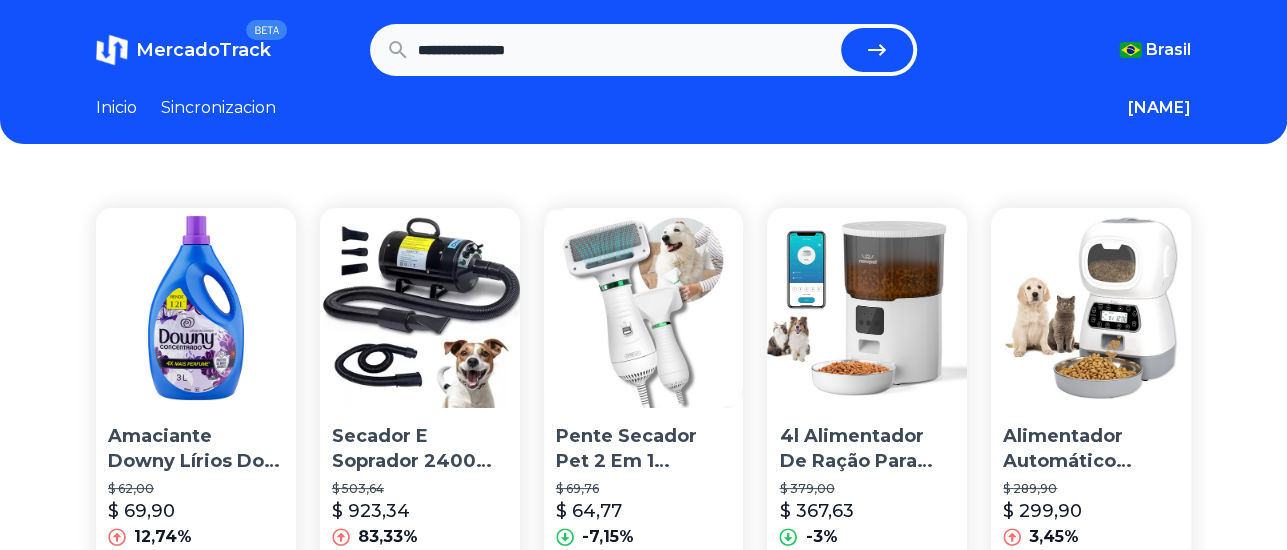 type on "**********" 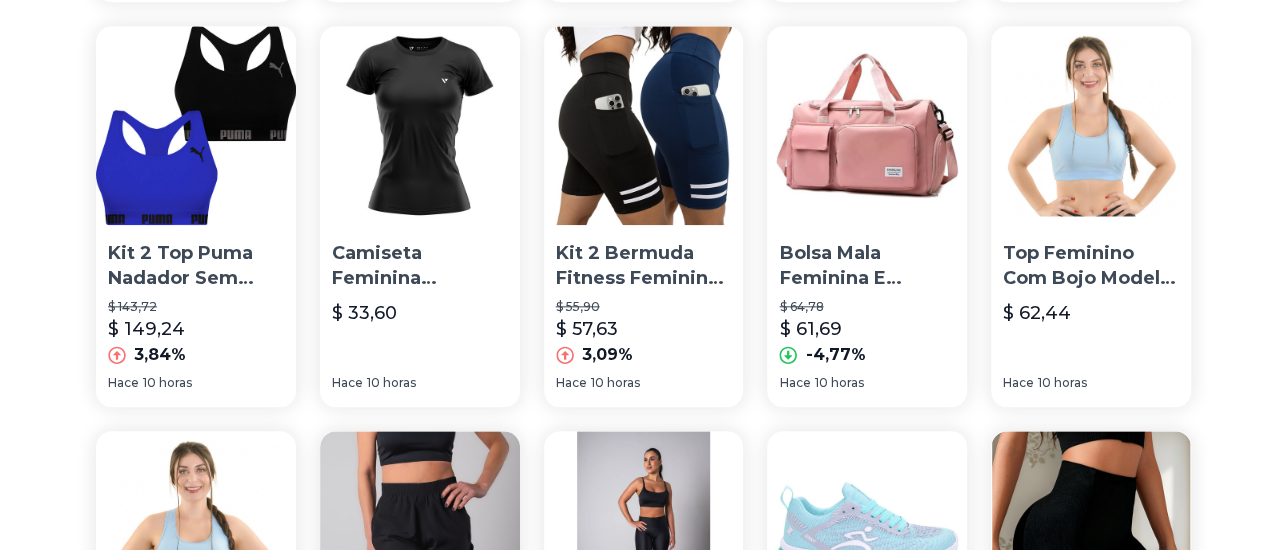 scroll, scrollTop: 1000, scrollLeft: 0, axis: vertical 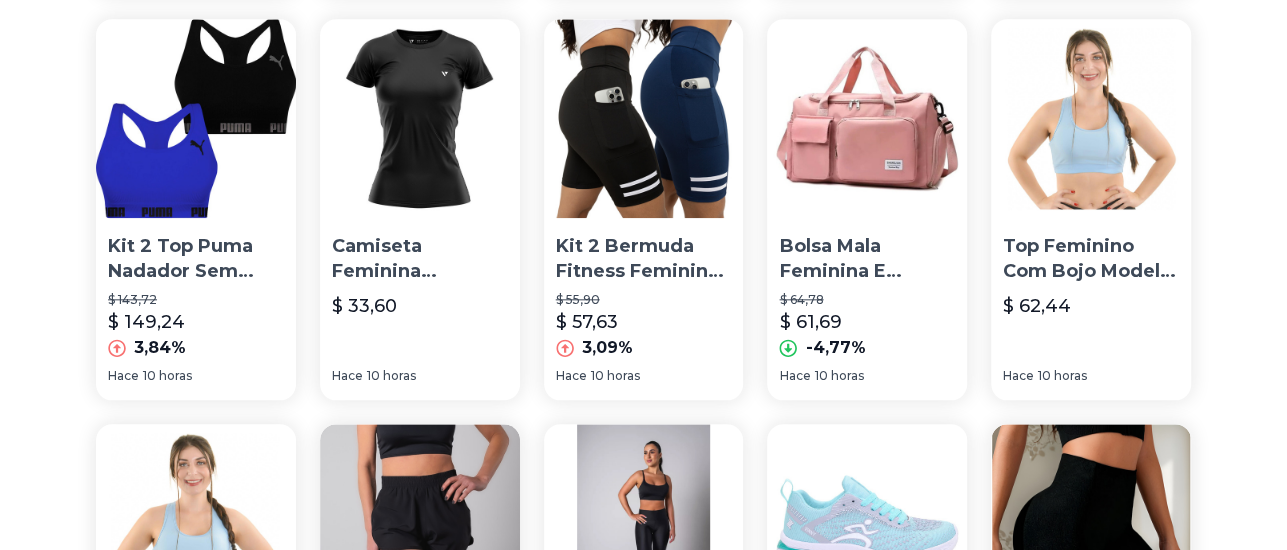 click on "Tênis Branco Feminino Vili Para Caminhada Academia Treino $ [PRICE] $ [PRICE] [PERCENTAGE]% Hace 10 horas Tênis Esportivo Masculino Feminino Academia Novo + Relógio $ [PRICE] $ [PRICE] -[PERCENTAGE]% Hace 10 horas Top Puma Original Feminino Alta Sustentação Academia Fitness $ [PRICE] $ [PRICE] [PERCENTAGE]% Hace 10 horas Kit Tenis Feminino + Relogio + Meia Academia Corrida Treino $ [PRICE] $ [PRICE] -[PERCENTAGE]% Hace 10 horas Tênis Feminino Polo Ultrabone De Para Academia Treino Leve $ [PRICE] $ [PRICE] [PERCENTAGE]% Hace 10 horas Tênis Feminino Ortopédico Running Academia Corrida Malha $ [PRICE] $ [PRICE] [PERCENTAGE]% Hace 10 horas Kit Tenis Feminino Academia + Relógio Digital Led + Meia $ [PRICE] $ [PRICE] [PERCENTAGE]% Hace 10 horas Tênis Feminino Academia Olymp Olimp Space Promoção E Barato $ [PRICE] $ [PRICE] -[PERCENTAGE]% Hace 10 horas Tênis Feminino Olimp Para Caminhada Academia Promoção $ [PRICE] $ [PRICE] [PERCENTAGE]% Hace 10 horas Tênis Feminino Leve P/ Caminhada Academia Promoção Barato. $ [PRICE] $ [PRICE] -[PERCENTAGE]% Hace 10 horas $ [PRICE] $ [PRICE] [PERCENTAGE]% Hace 1" at bounding box center (643, 54) 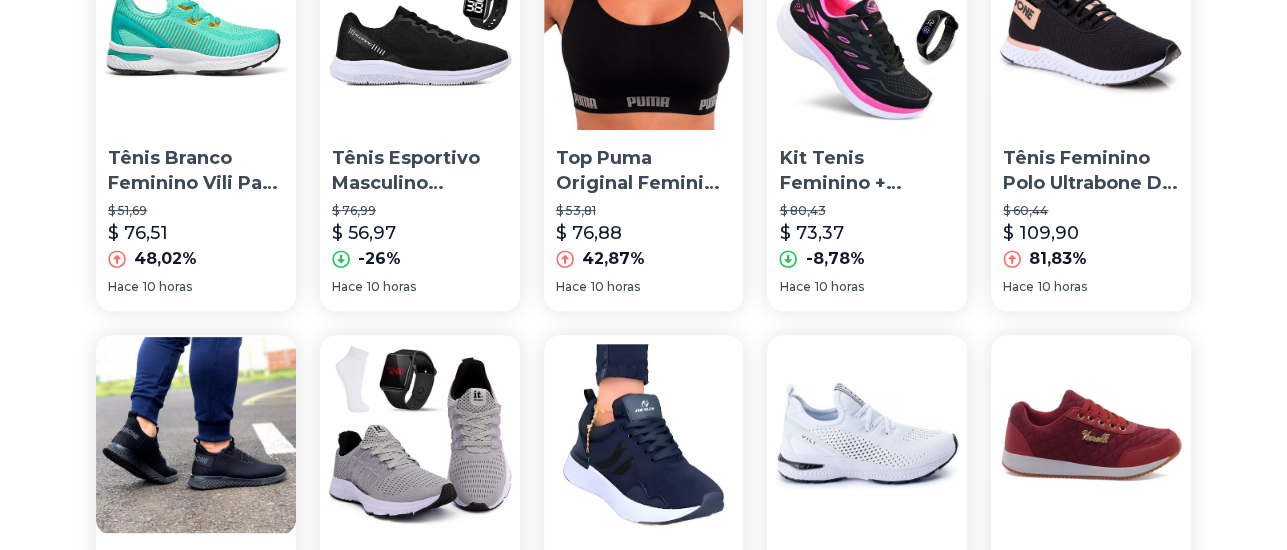 scroll, scrollTop: 0, scrollLeft: 0, axis: both 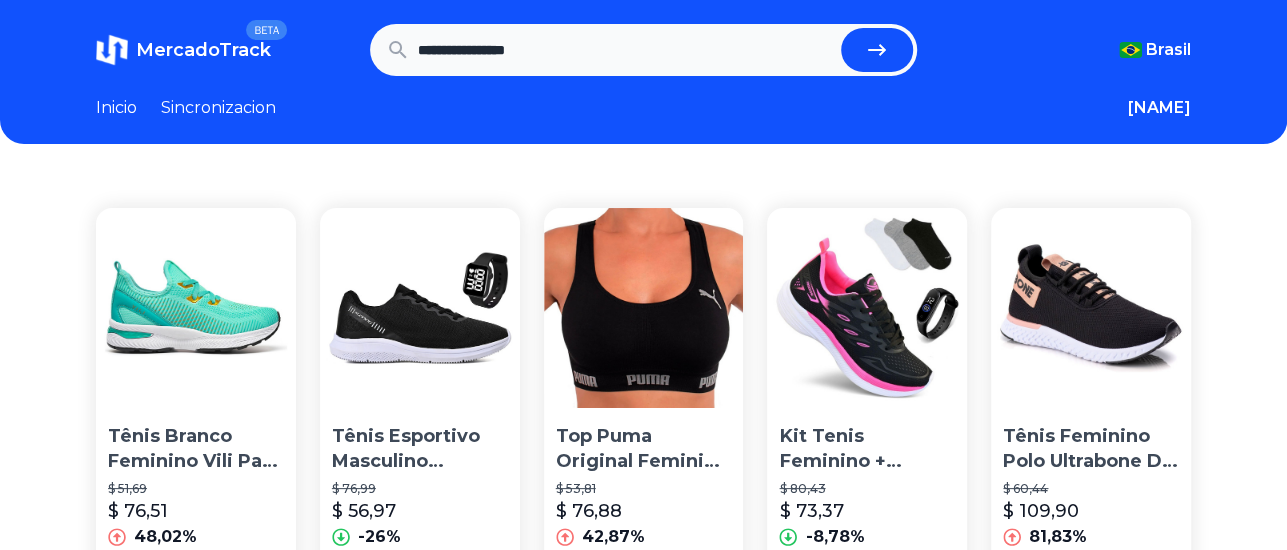 click on "**********" at bounding box center (643, 72) 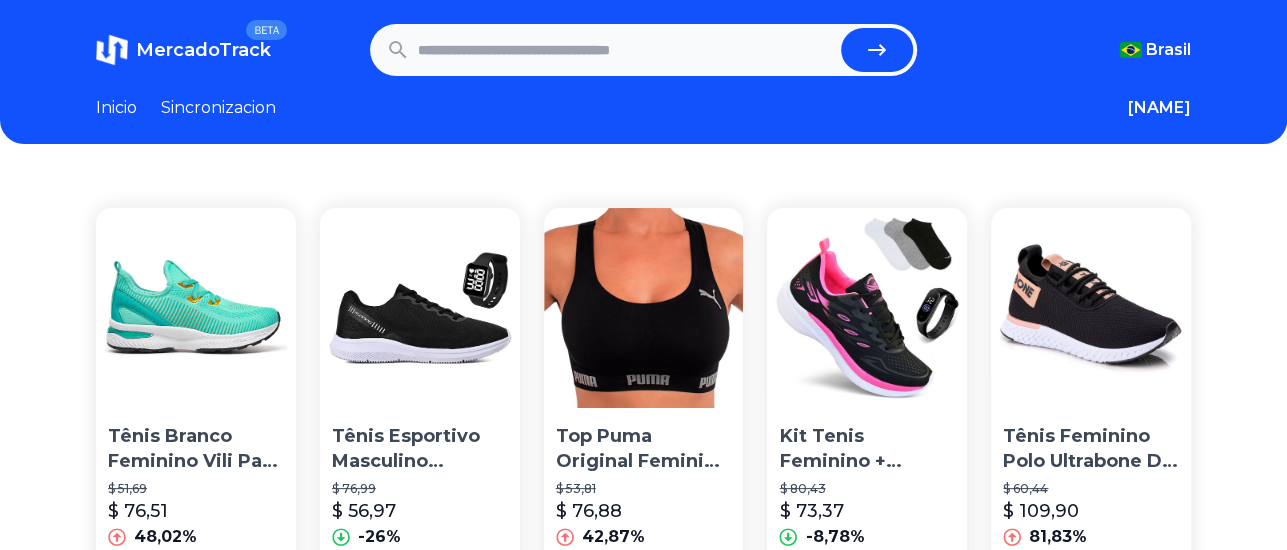 click on "MercadoTrack" at bounding box center [203, 50] 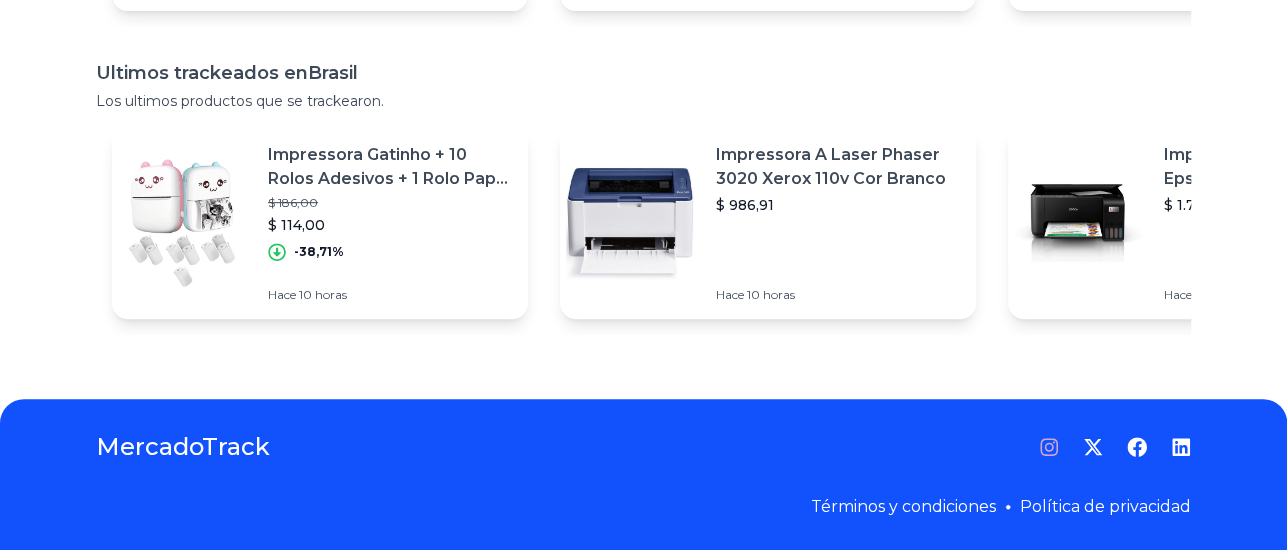 scroll, scrollTop: 0, scrollLeft: 0, axis: both 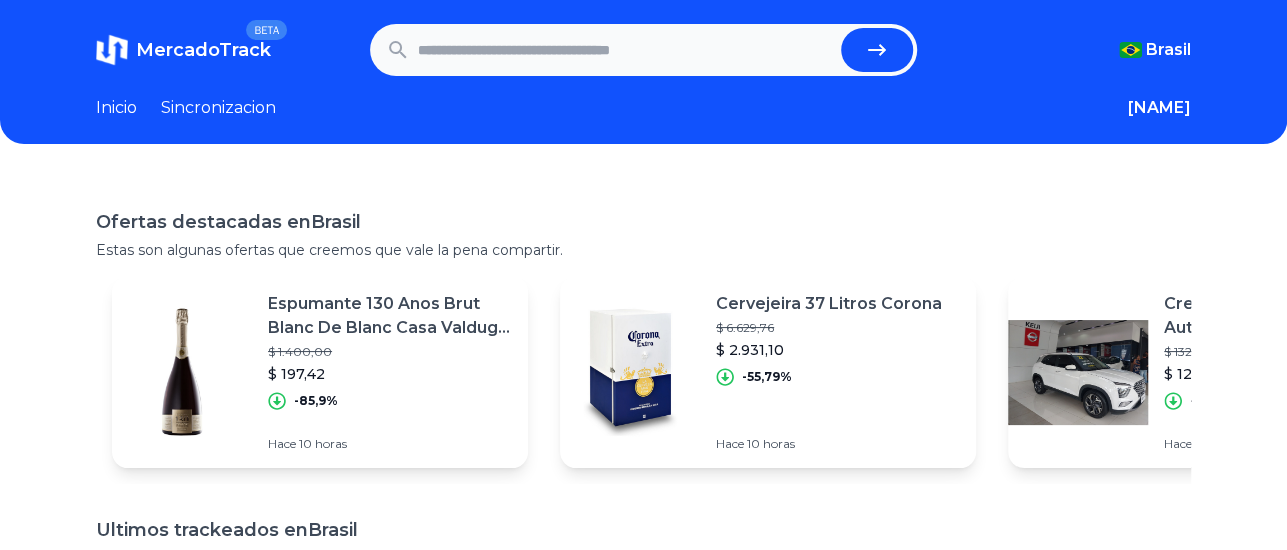 click at bounding box center [626, 50] 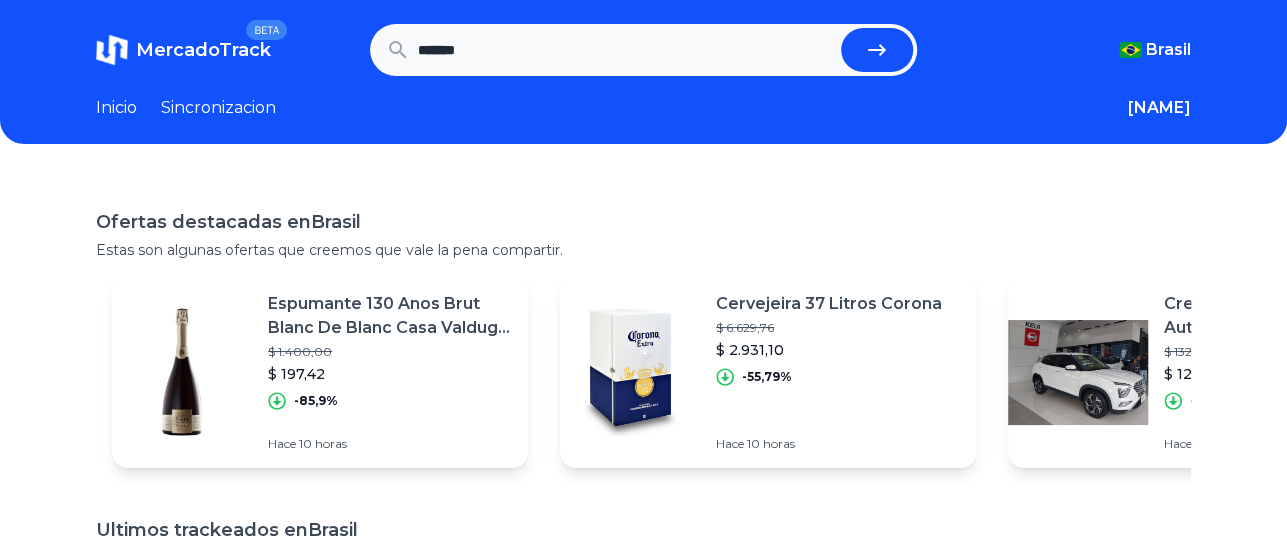 type on "*******" 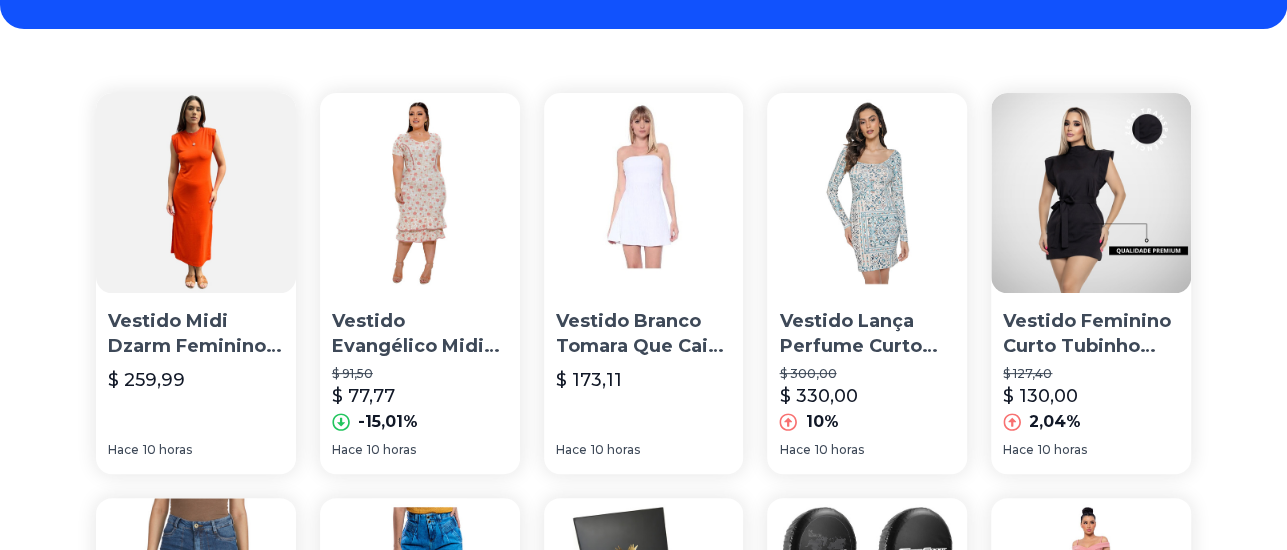 scroll, scrollTop: 200, scrollLeft: 0, axis: vertical 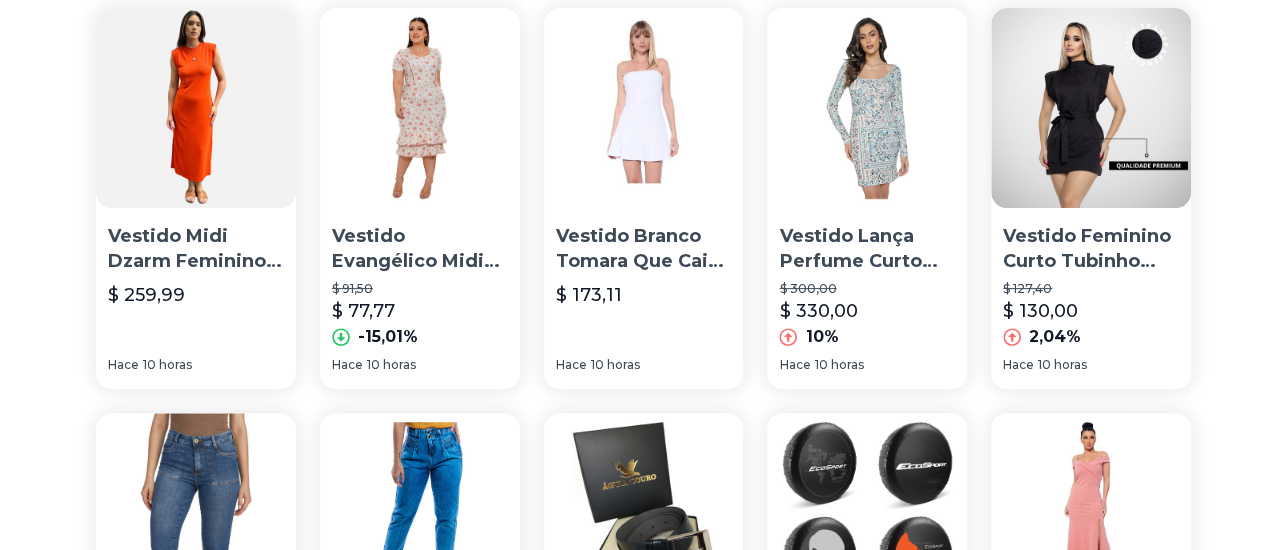 click on "Vestido Evangélico Midi Social Roupas Evangélicas Tubinho" at bounding box center [420, 249] 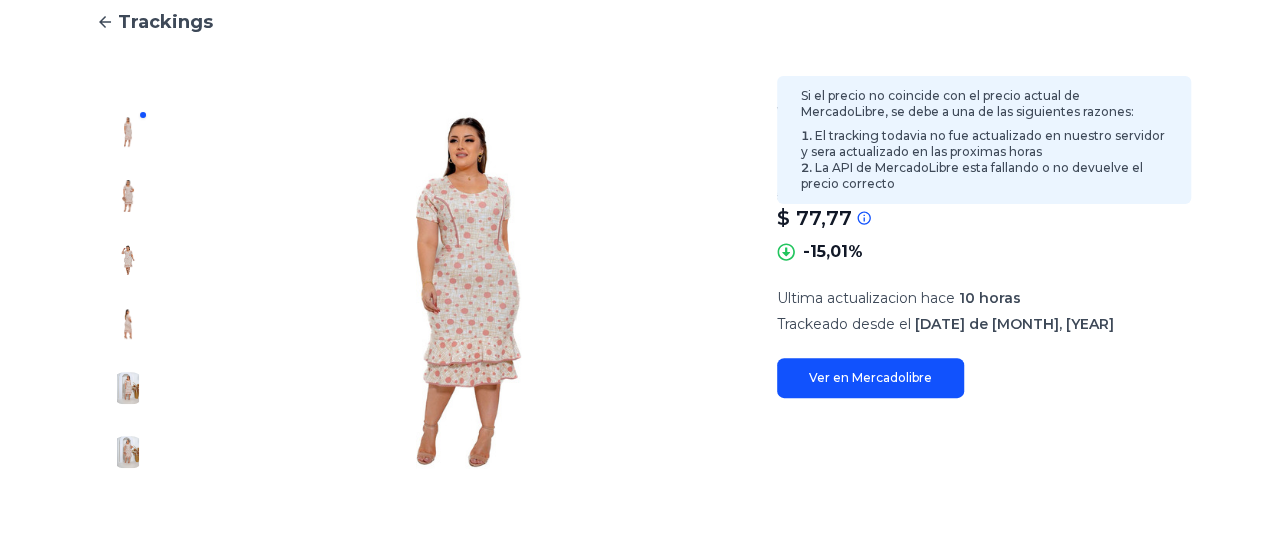 click on "$ 77,77" at bounding box center [984, 218] 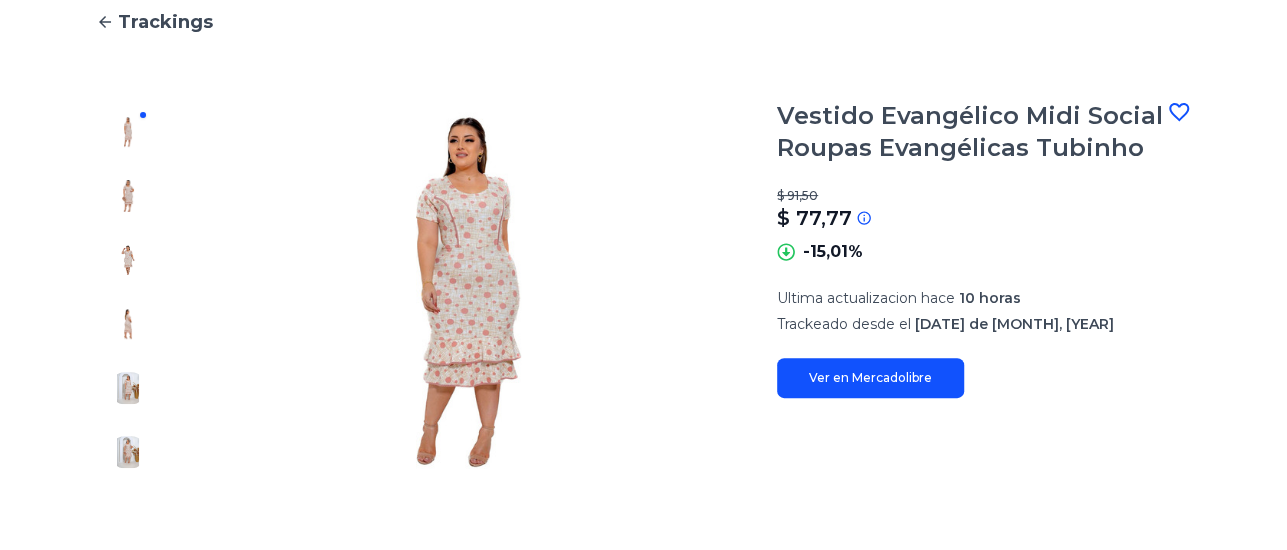 click on "Trackings Vestido Evangélico Midi Social Roupas Evangélicas Tubinho $ 91,50 $ 77,77 Si el precio no coincide con el precio actual de MercadoLibre, se debe a una de las siguientes razones: El tracking todavia no fue actualizado en nuestro servidor y sera actualizado en las proximas horas La API de MercadoLibre esta fallando o no devuelve el precio correcto -15,01% Ultima actualizacion hace   10 horas Trackeado desde el   [DATE], [YEAR] Ver en Mercadolibre [DATE] [DATE] [DATE] [DATE] [DATE] [DATE] [DATE] [DATE] $ 60 $ 80 $ 100" at bounding box center (643, 531) 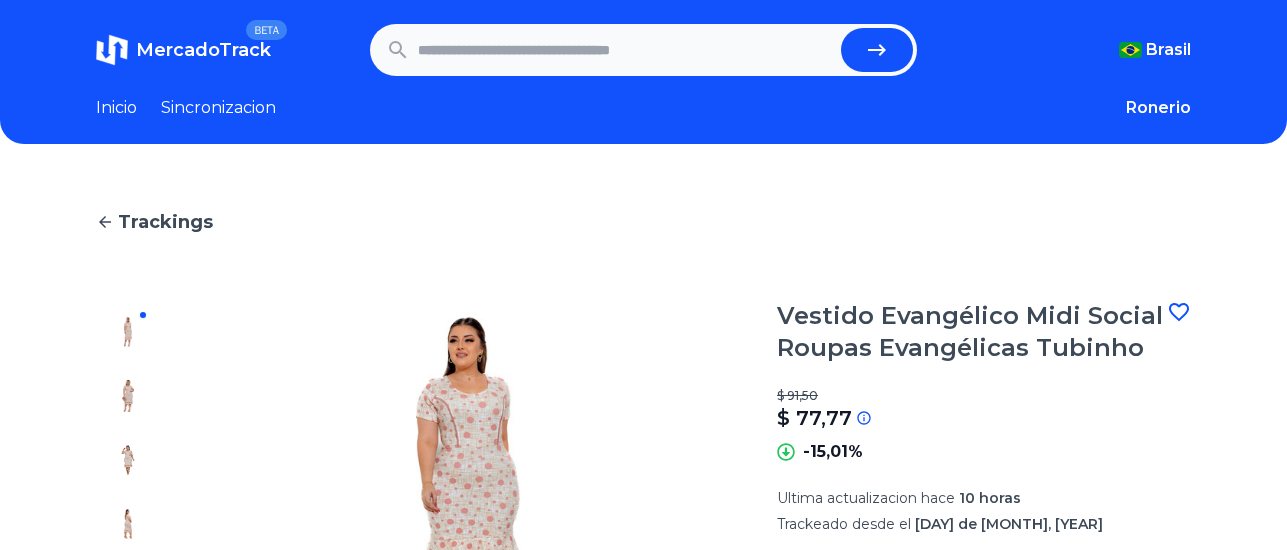 scroll, scrollTop: 0, scrollLeft: 0, axis: both 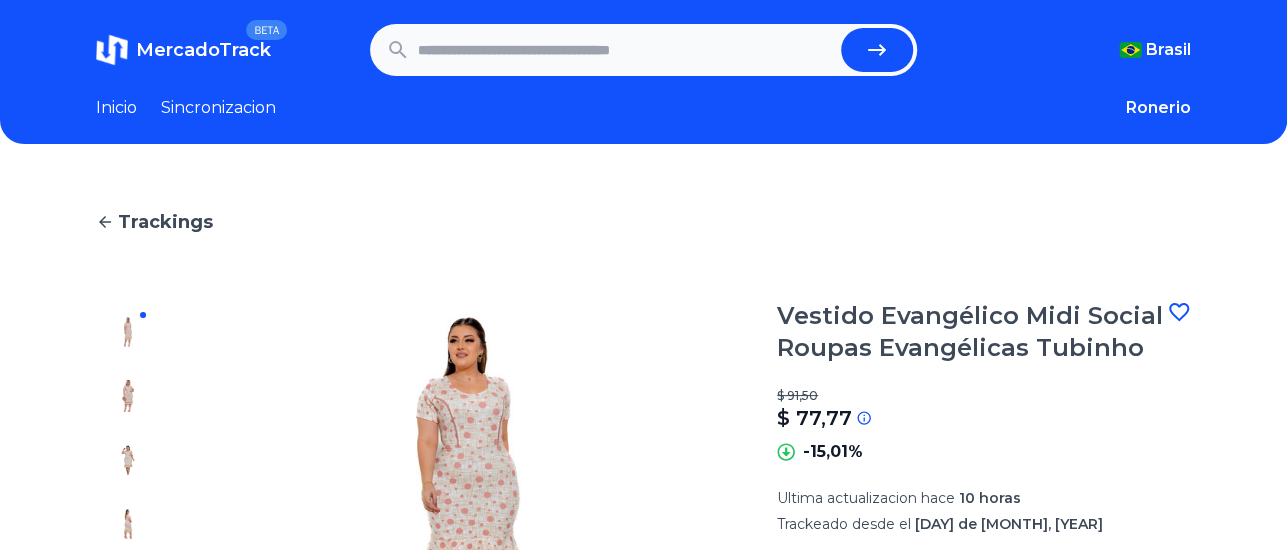 click on "[COUNTRY] [COUNTRY] [COUNTRY] [COUNTRY] [COUNTRY] [COUNTRY] [COUNTRY] [COUNTRY] [COUNTRY]" at bounding box center [1054, 50] 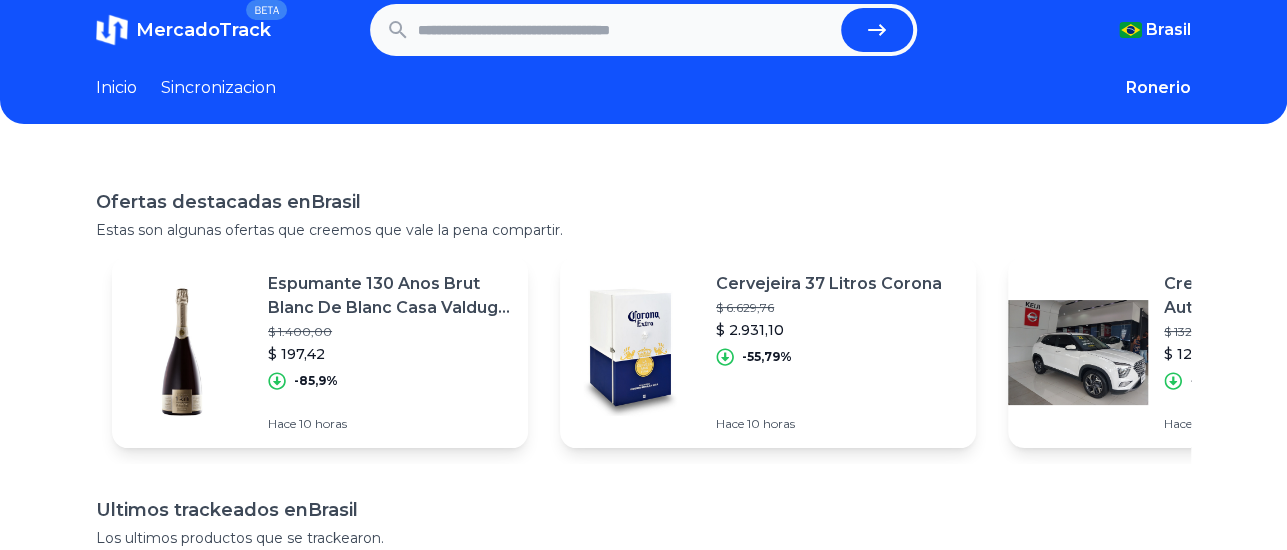 scroll, scrollTop: 0, scrollLeft: 0, axis: both 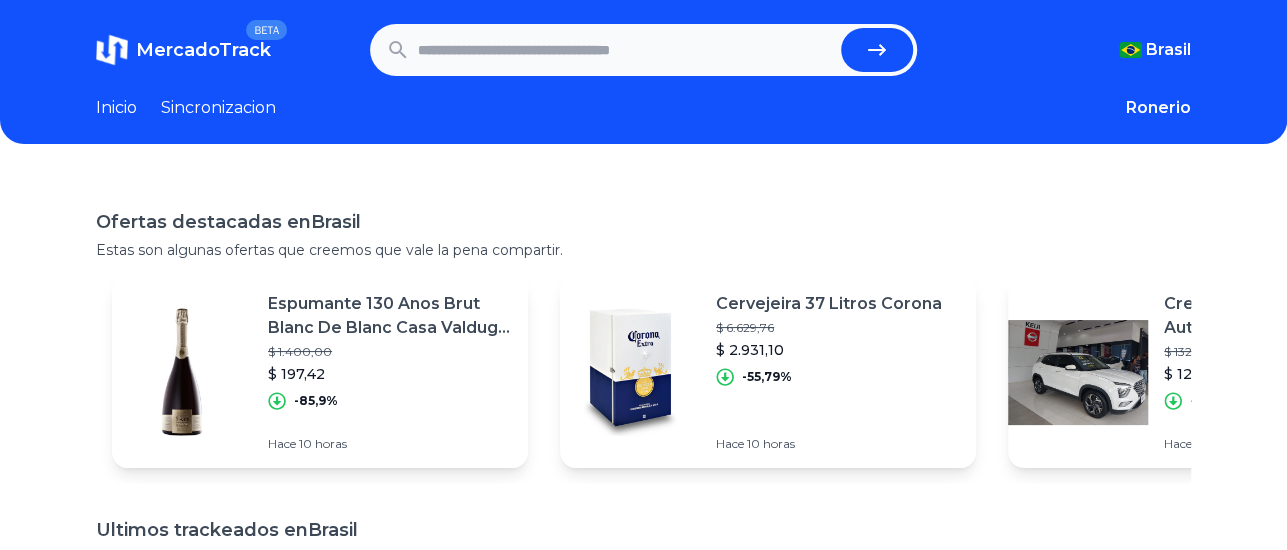 click on "Sincronizacion" at bounding box center [218, 108] 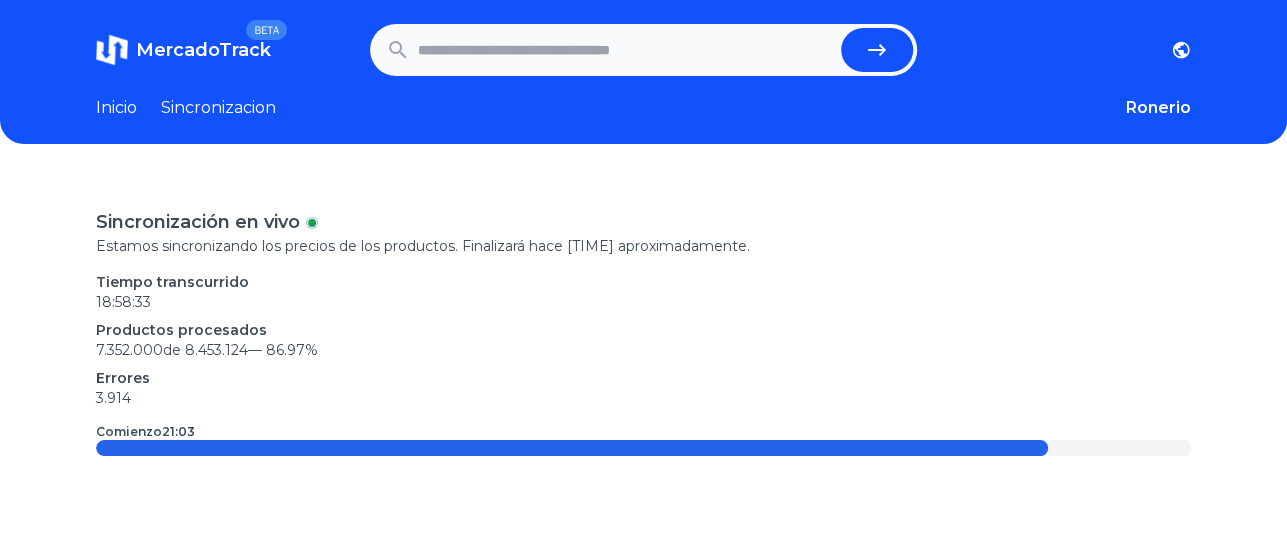 click on "Sincronizacion" at bounding box center (218, 108) 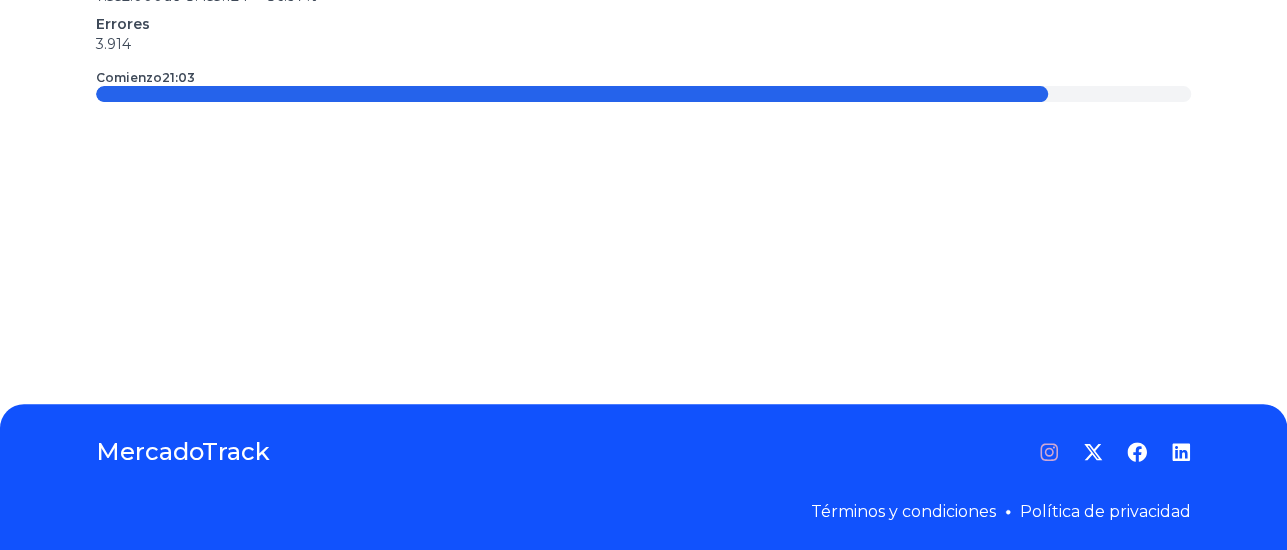 scroll, scrollTop: 0, scrollLeft: 0, axis: both 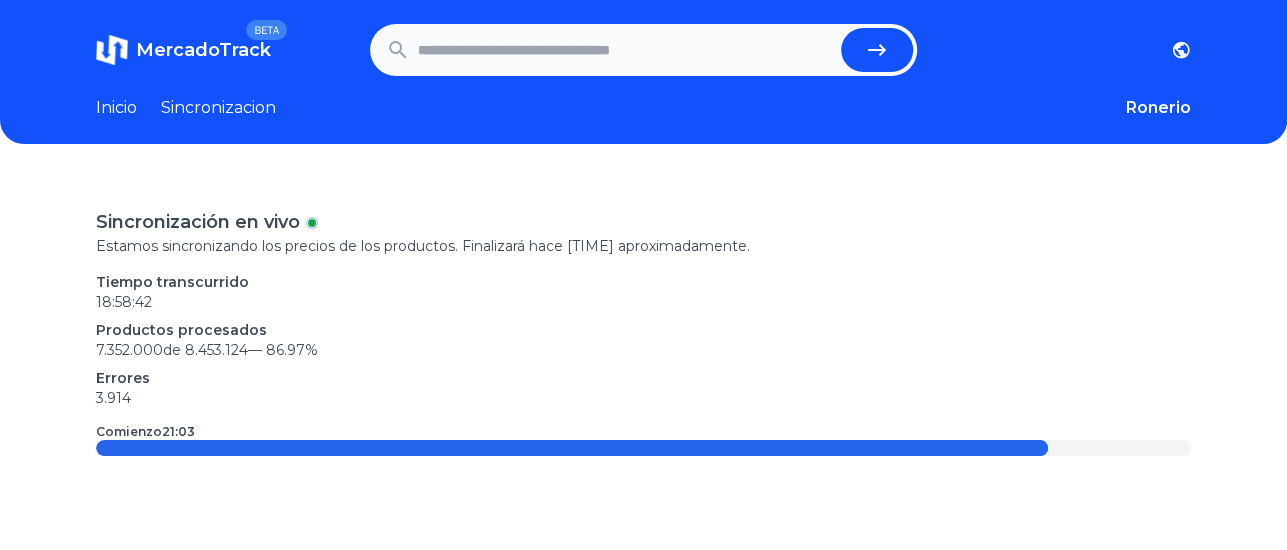 click on "Sincronización en vivo Estamos sincronizando los precios de los productos. Finalizará   hace [TIME]   aproximadamente. Tiempo transcurrido 18:58:42 Productos procesados 7.352.000  de   8.453.124  —   86.97 % Errores 3.914 Comienzo  21:03" at bounding box center [643, 451] 